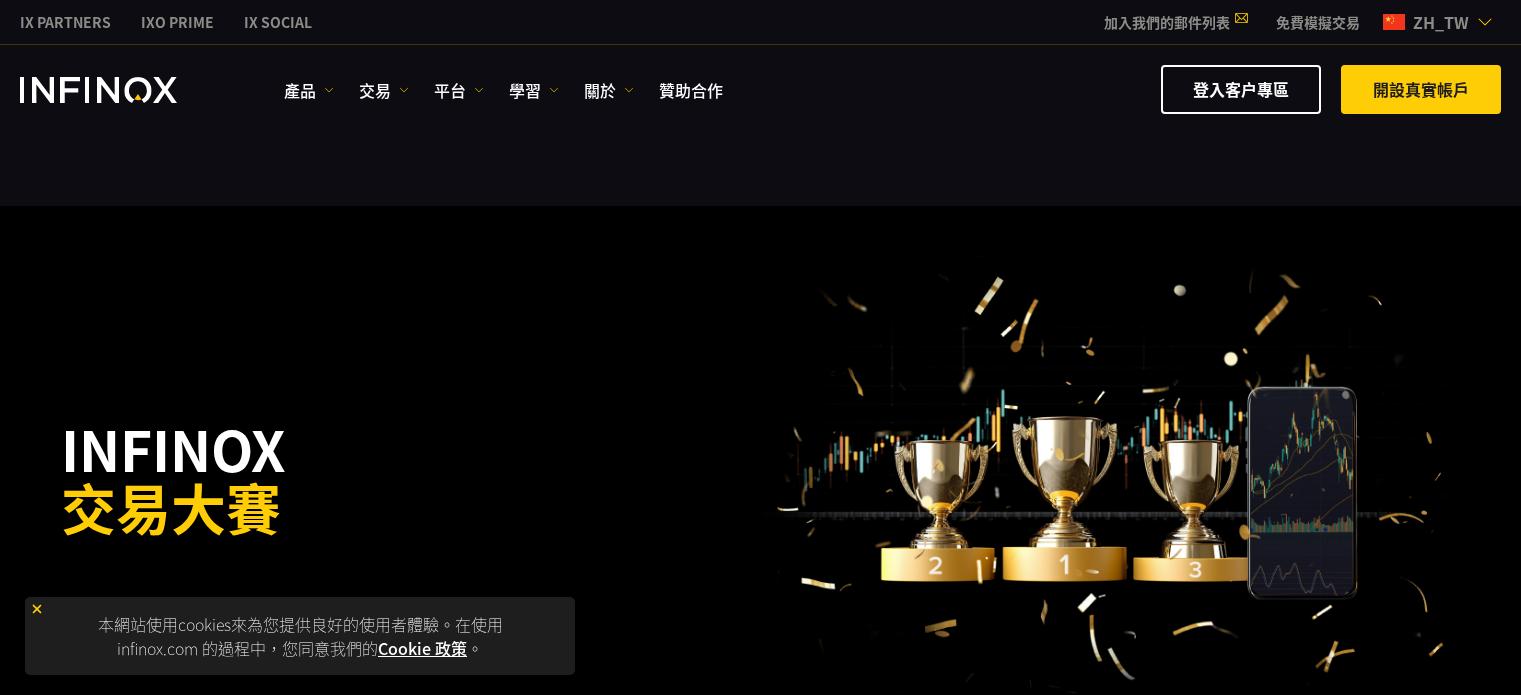 scroll, scrollTop: 800, scrollLeft: 0, axis: vertical 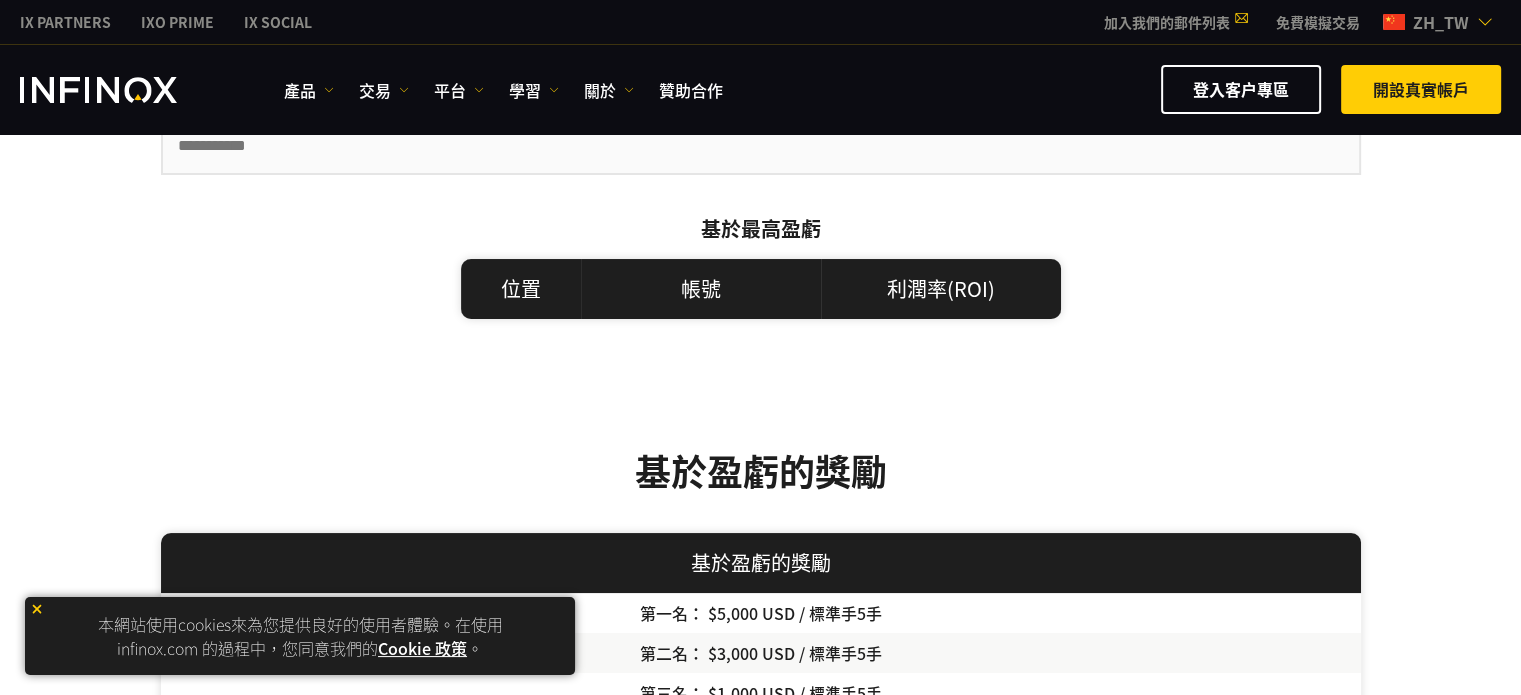 click at bounding box center [37, 609] 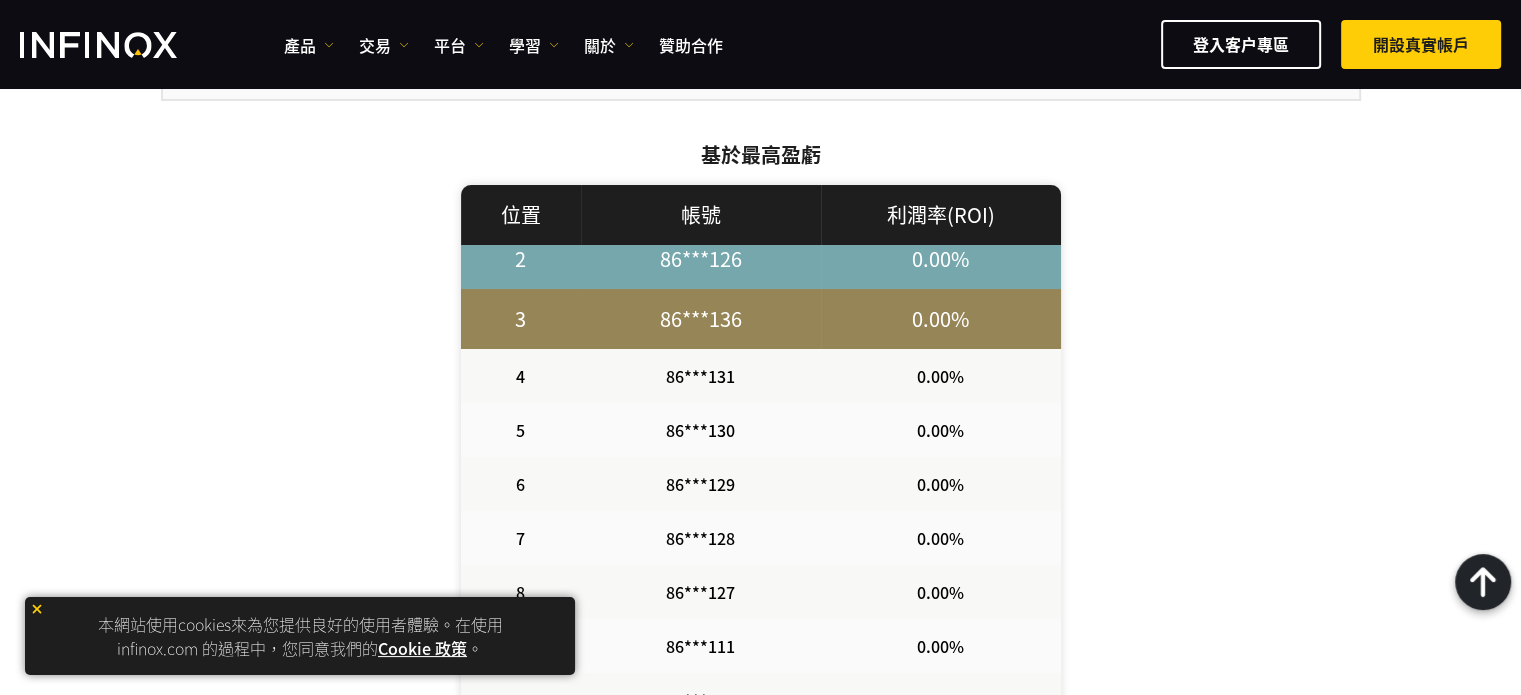 scroll, scrollTop: 0, scrollLeft: 0, axis: both 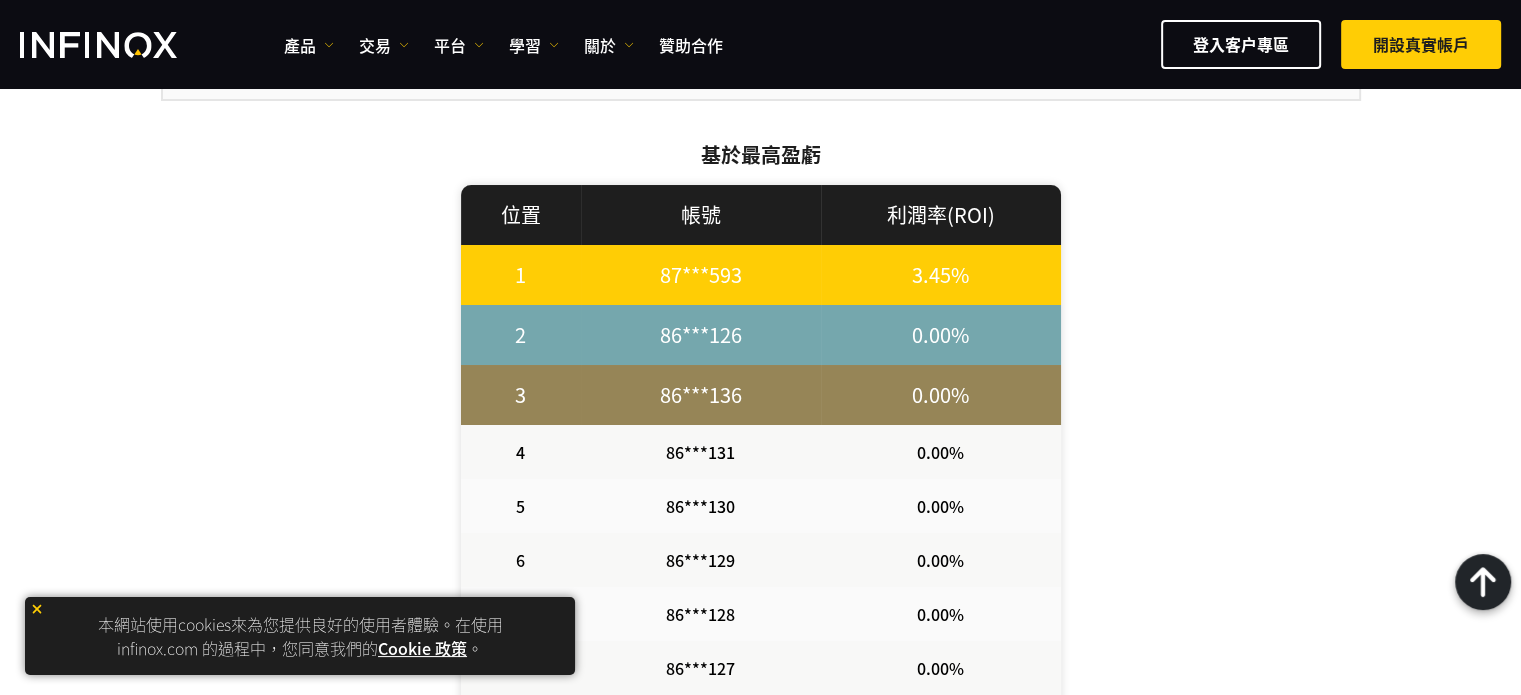 click at bounding box center [37, 609] 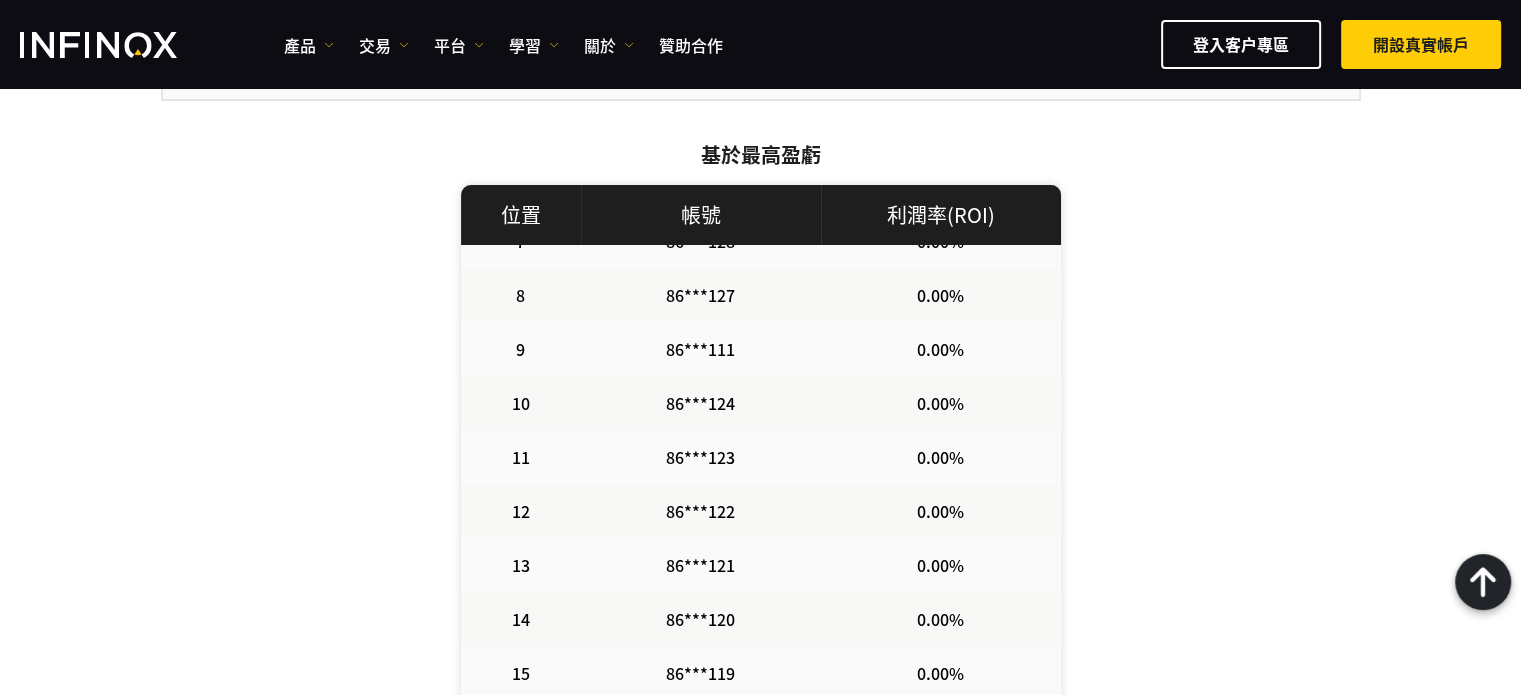 scroll, scrollTop: 0, scrollLeft: 0, axis: both 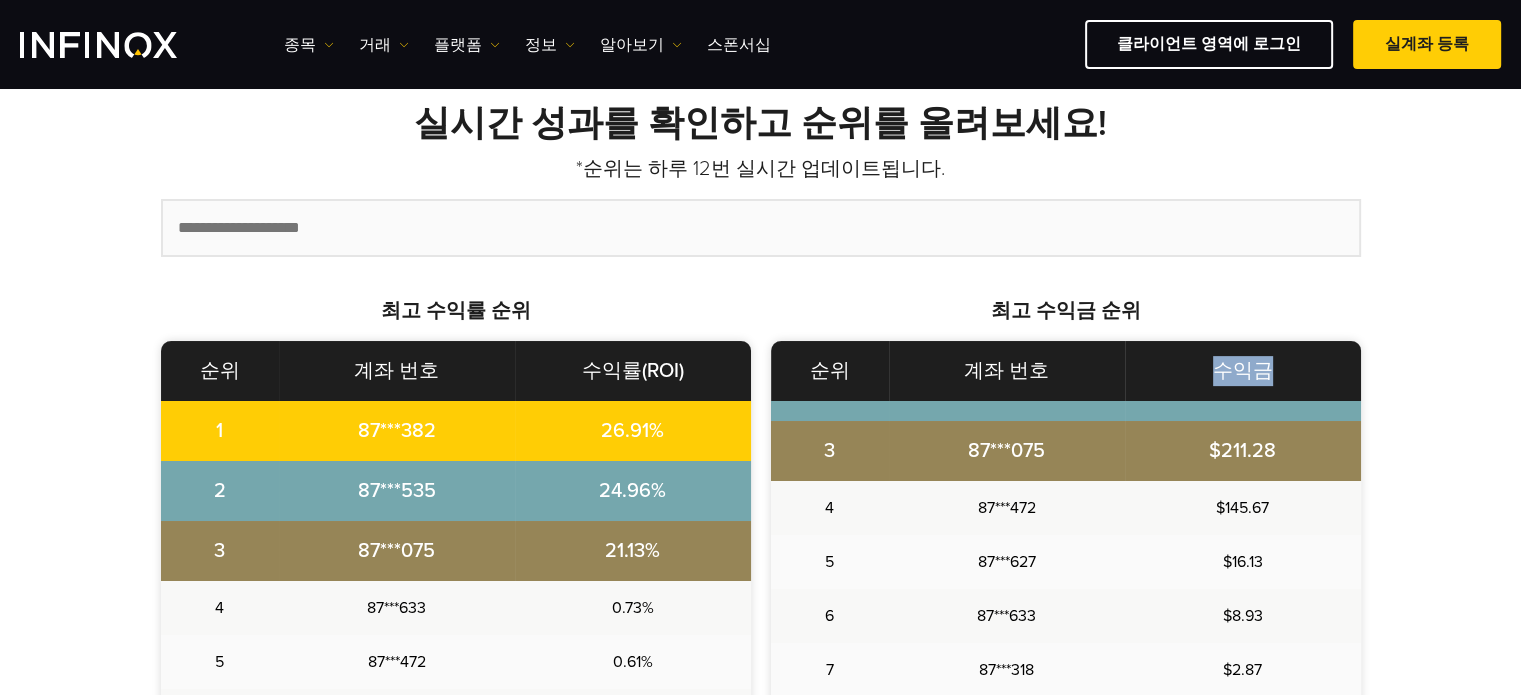 drag, startPoint x: 1211, startPoint y: 363, endPoint x: 1291, endPoint y: 356, distance: 80.305664 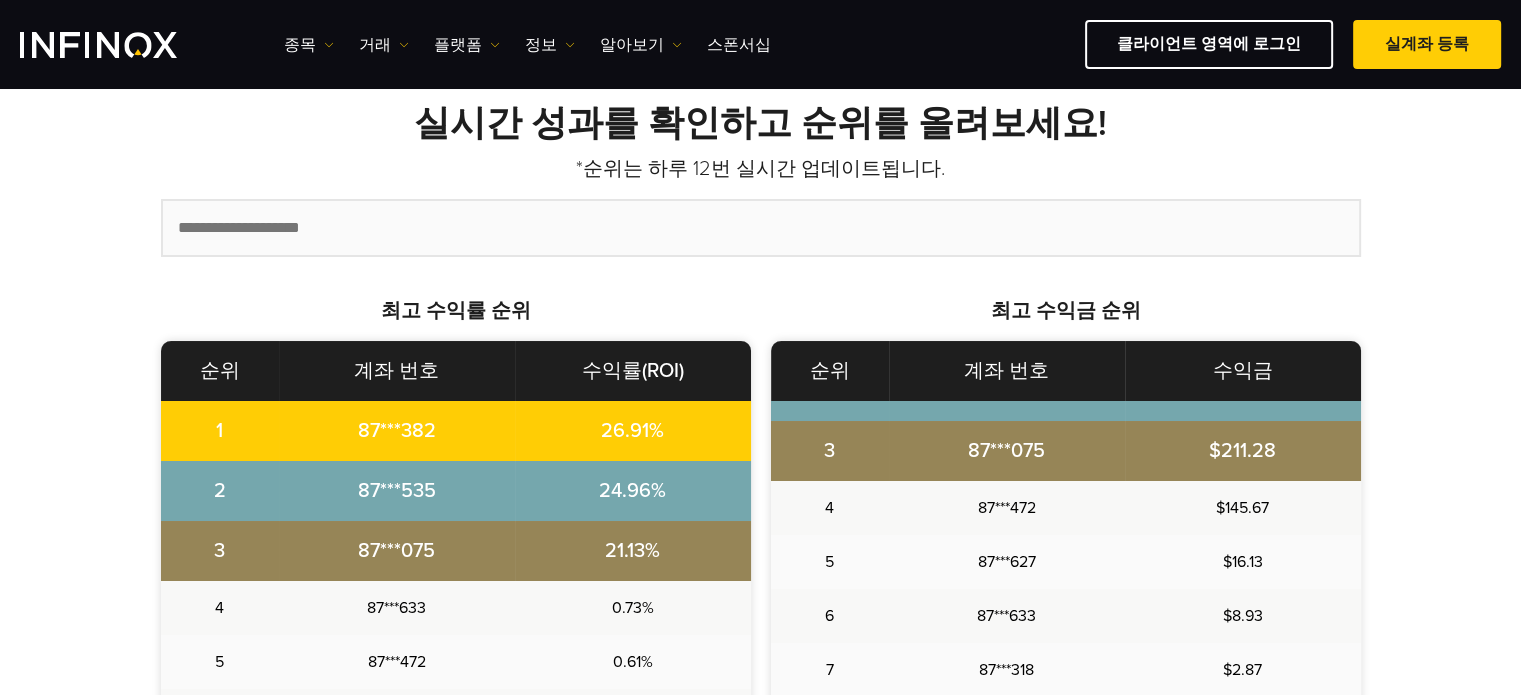 scroll, scrollTop: 0, scrollLeft: 0, axis: both 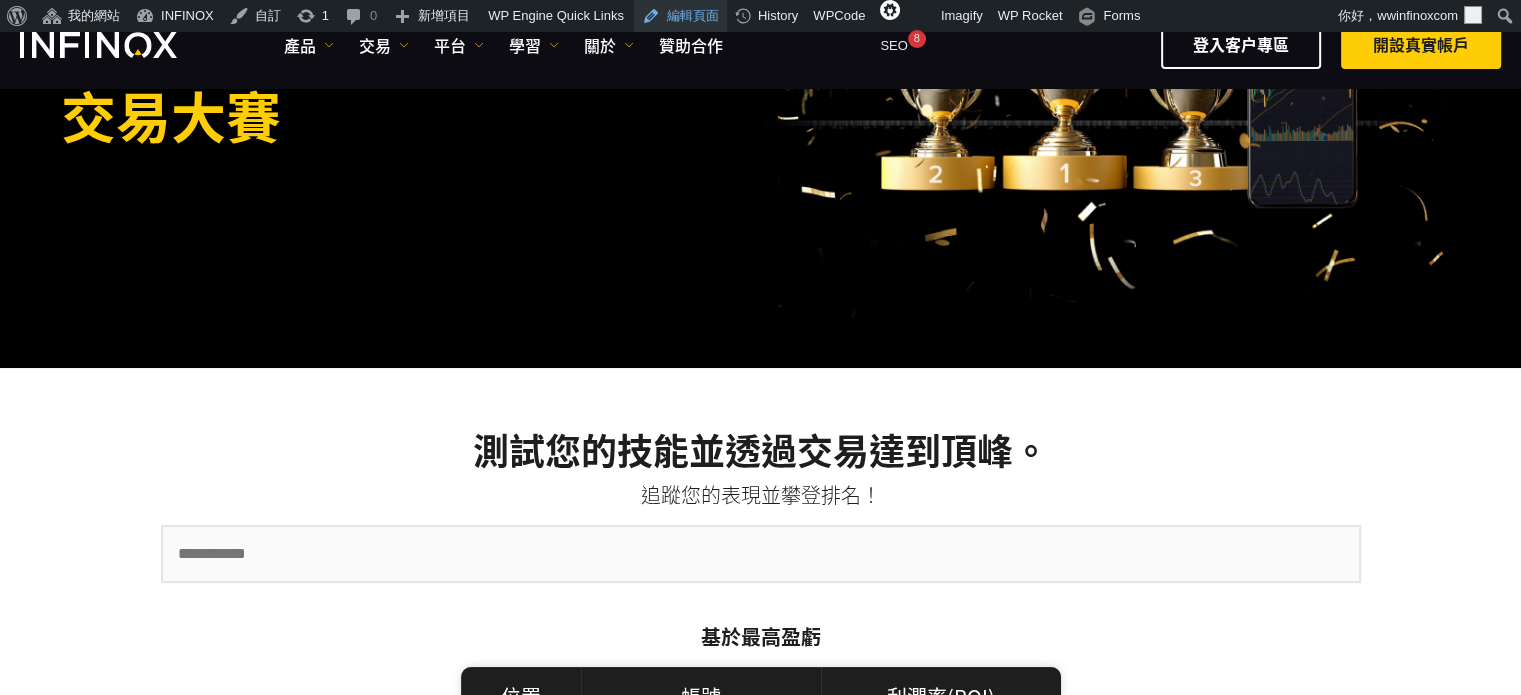 click on "編輯頁面" at bounding box center (680, 16) 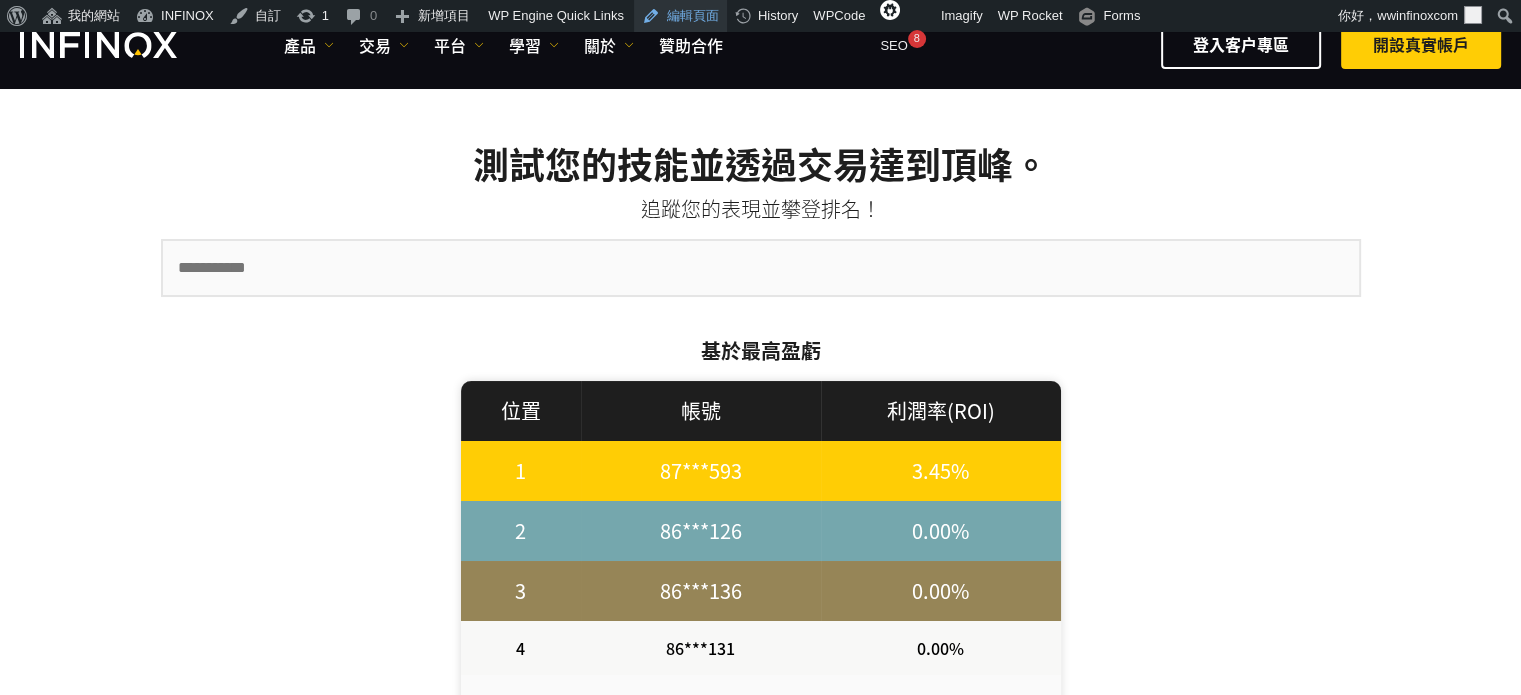 scroll, scrollTop: 574, scrollLeft: 0, axis: vertical 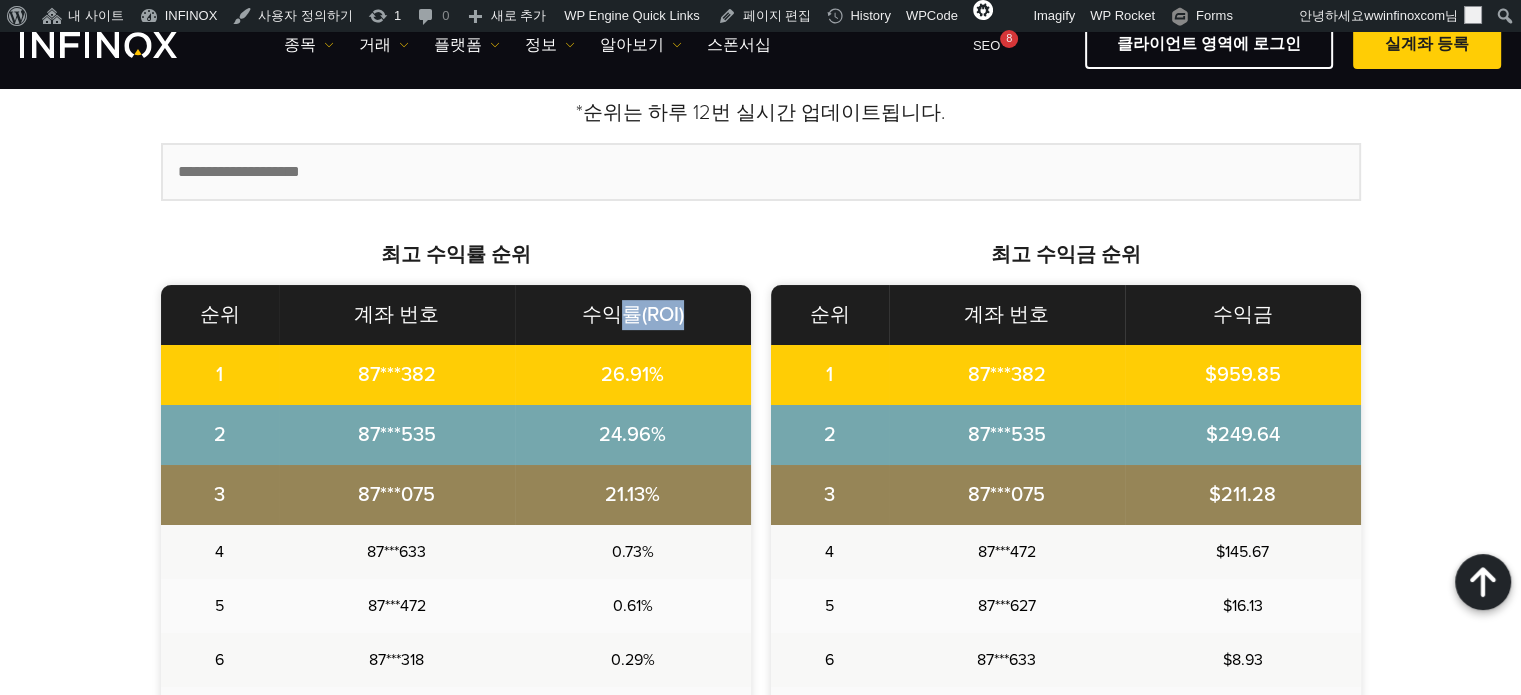 drag, startPoint x: 620, startPoint y: 311, endPoint x: 695, endPoint y: 307, distance: 75.10659 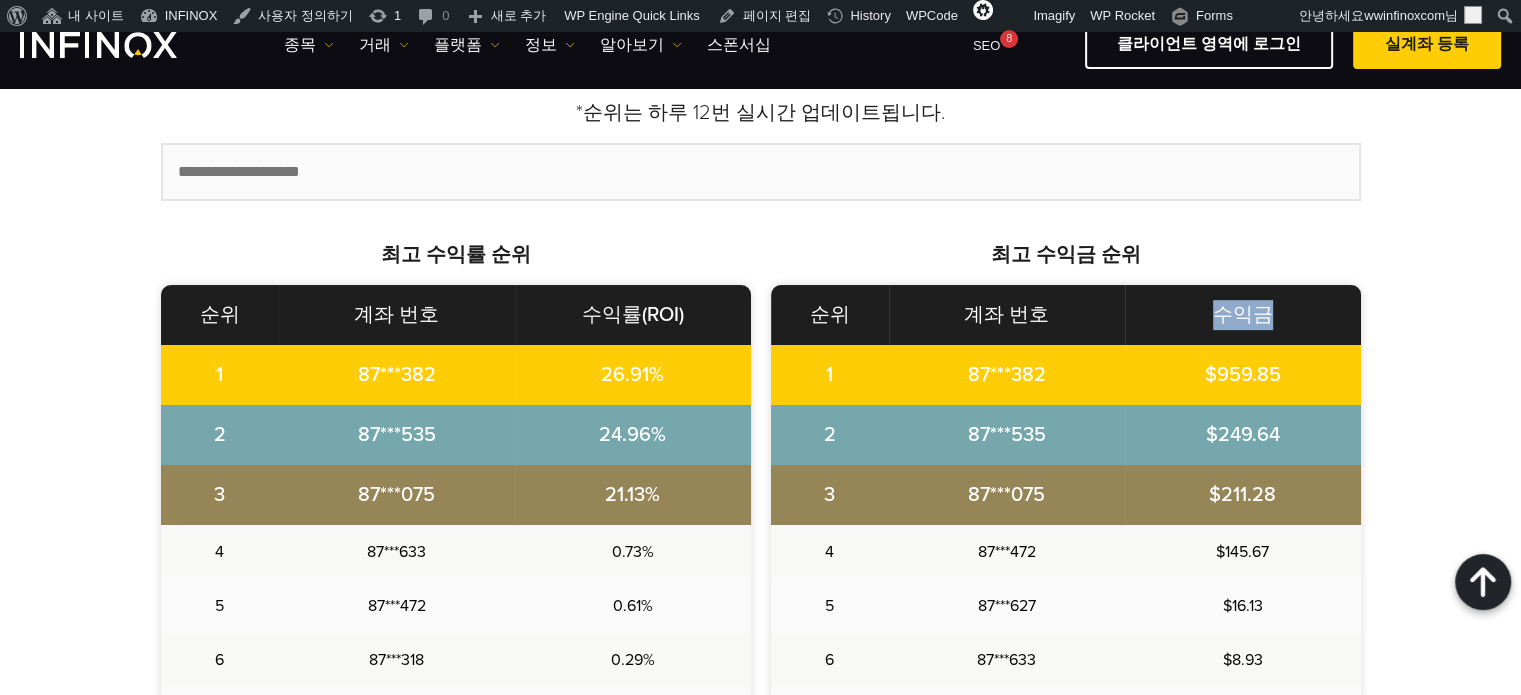 drag, startPoint x: 1228, startPoint y: 309, endPoint x: 1281, endPoint y: 309, distance: 53 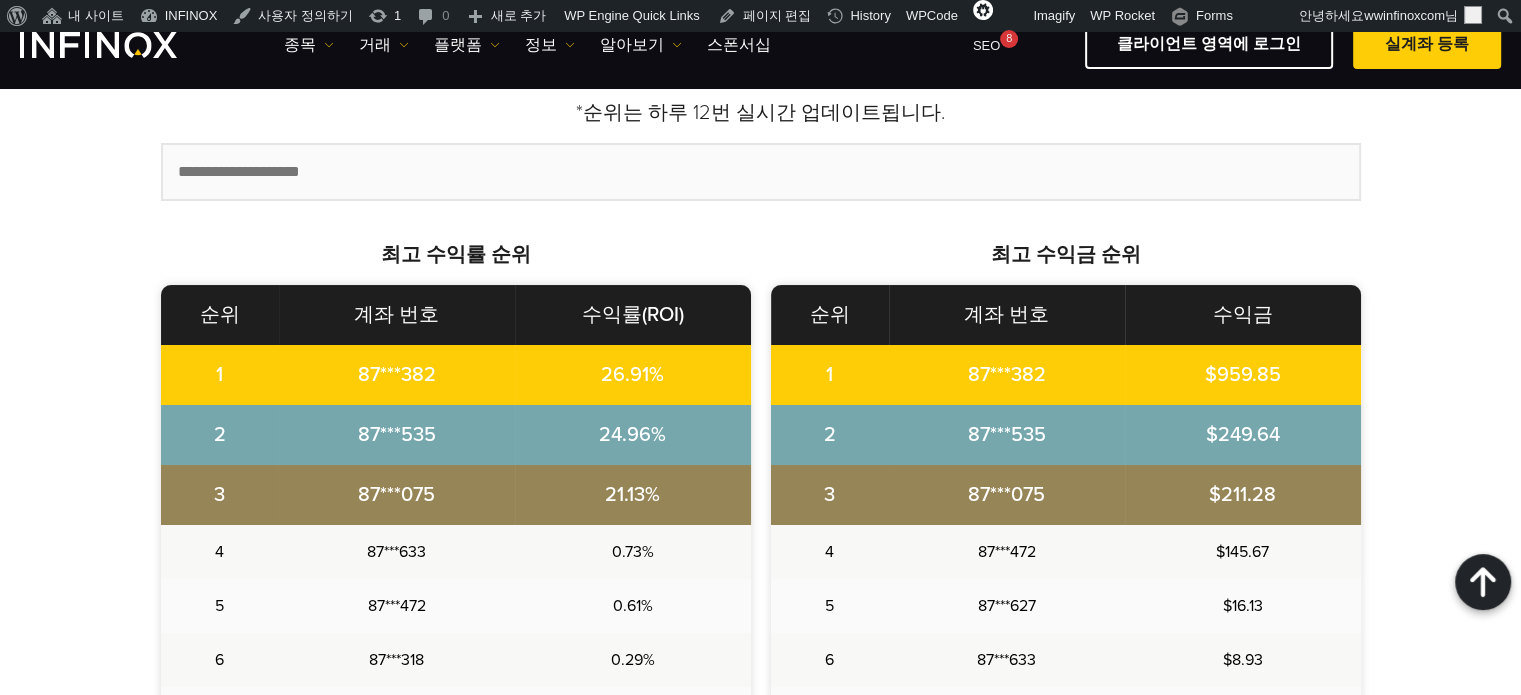 click on "최고 수익금 순위" at bounding box center [1066, 255] 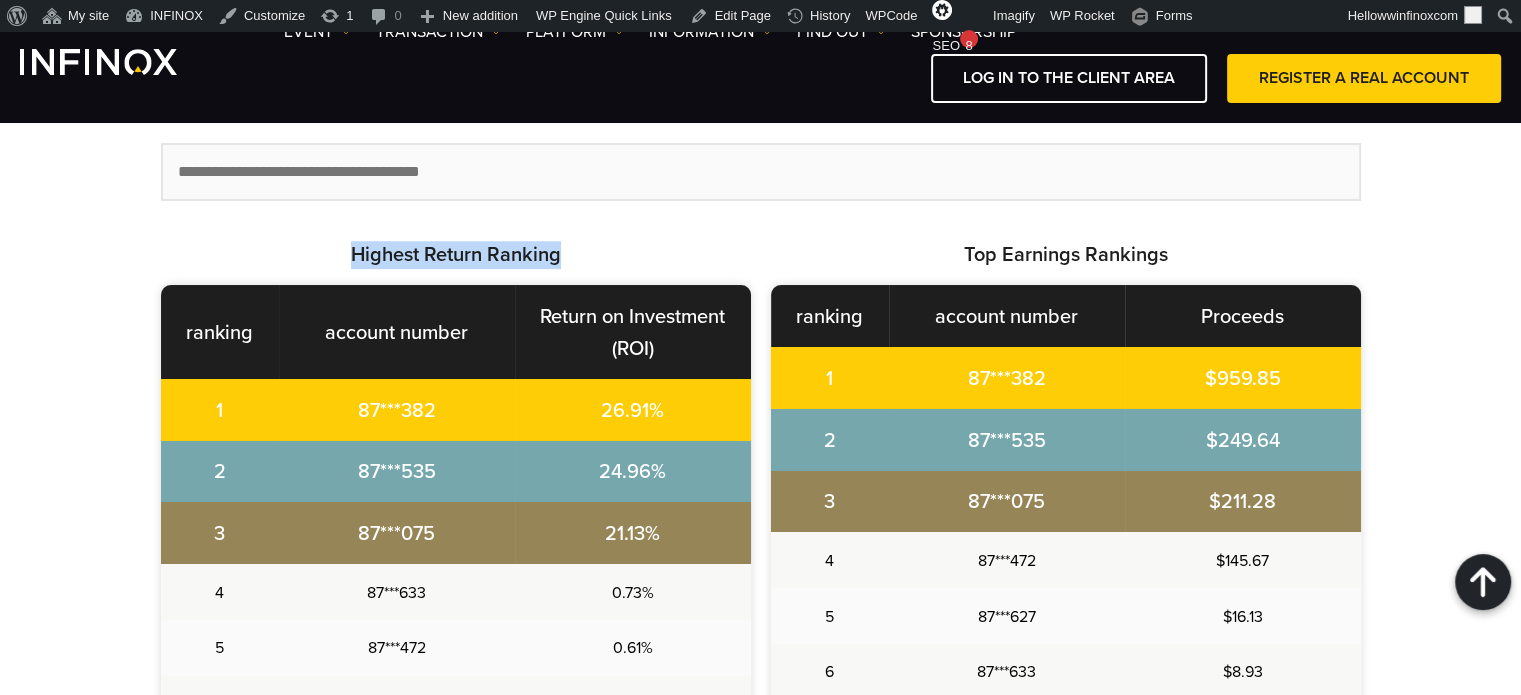 drag, startPoint x: 348, startPoint y: 253, endPoint x: 596, endPoint y: 244, distance: 248.16325 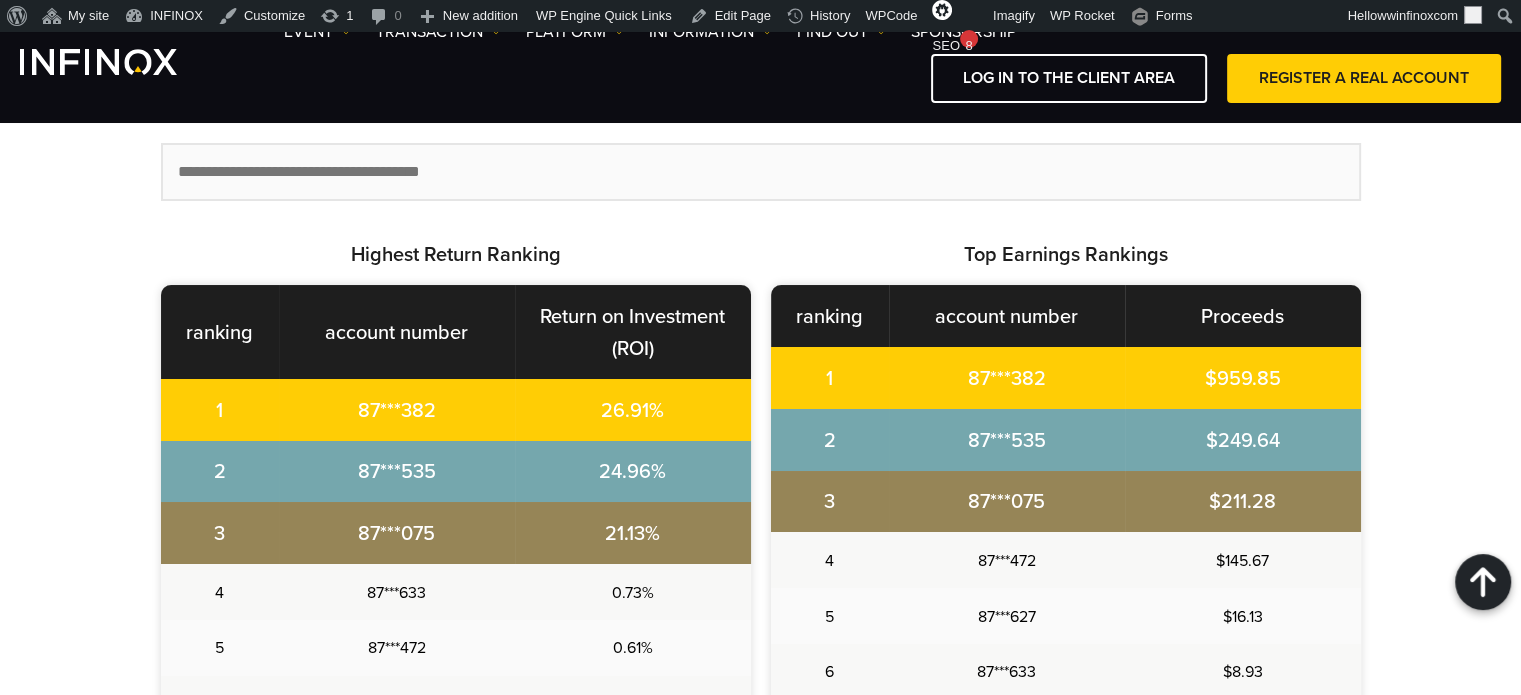 click on "Top Earnings Rankings" at bounding box center (1066, 255) 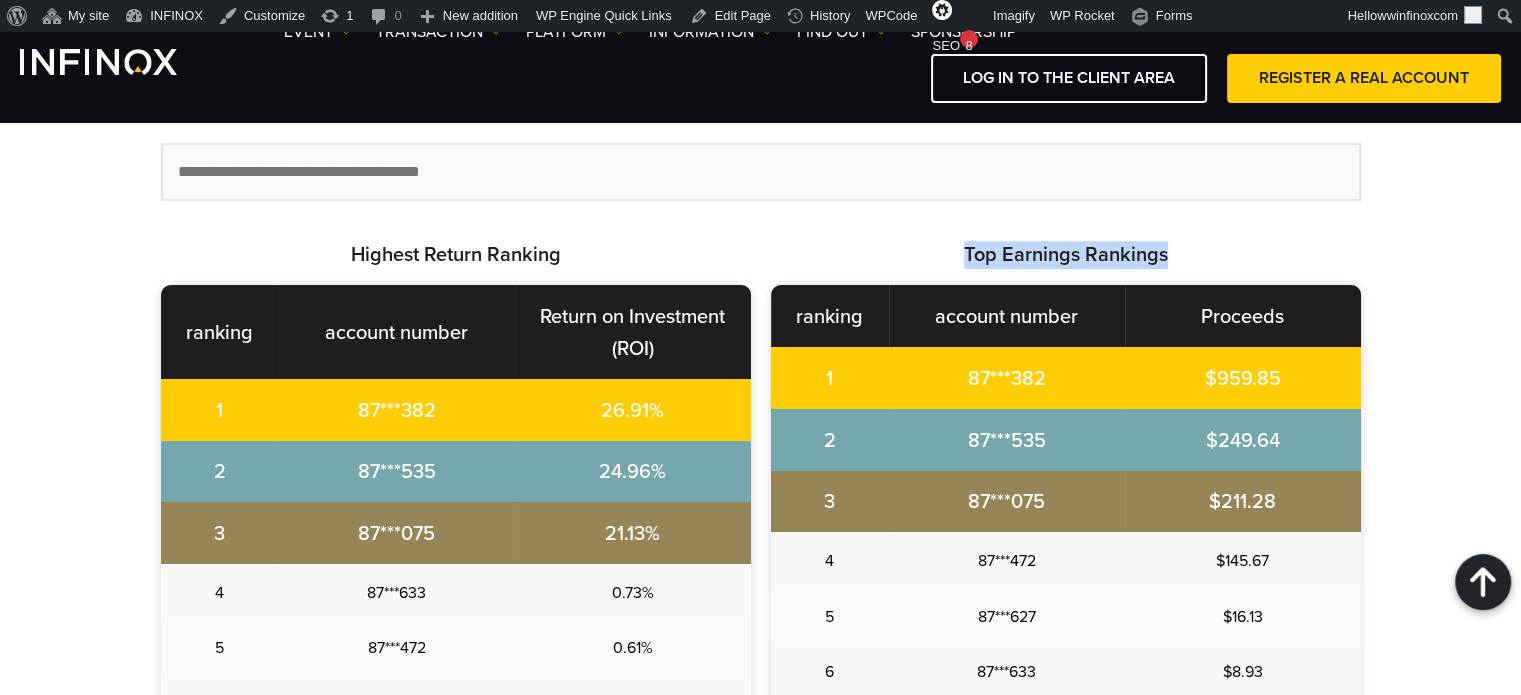drag, startPoint x: 944, startPoint y: 254, endPoint x: 1217, endPoint y: 249, distance: 273.04578 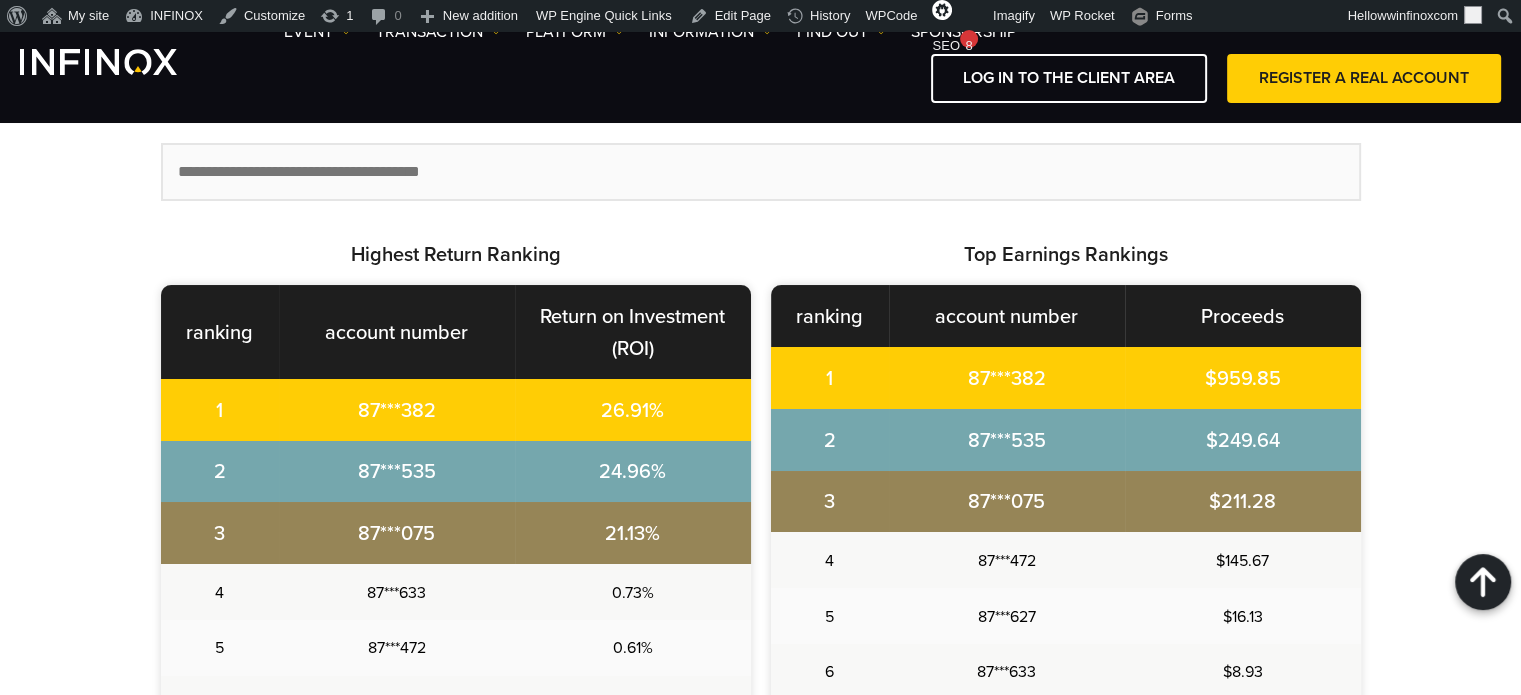scroll, scrollTop: 0, scrollLeft: 0, axis: both 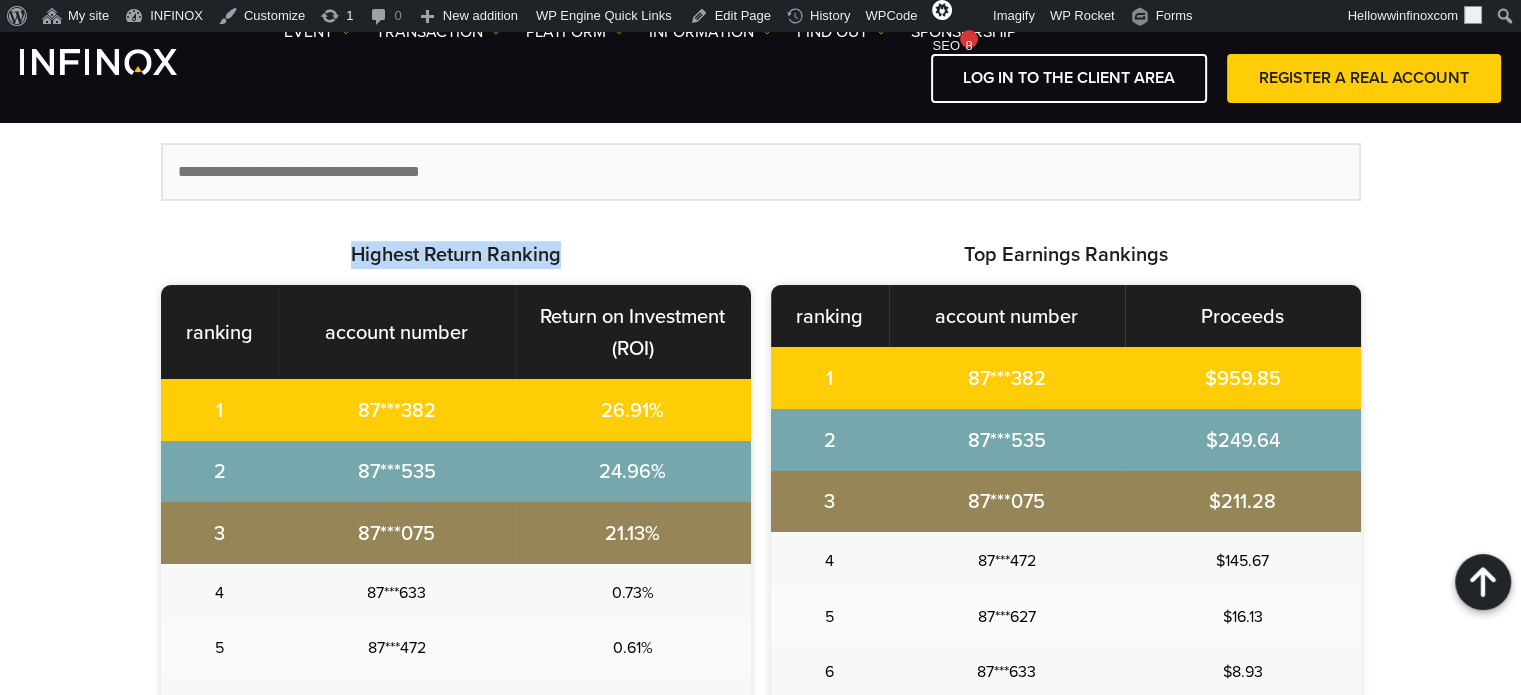 drag, startPoint x: 345, startPoint y: 257, endPoint x: 586, endPoint y: 261, distance: 241.03319 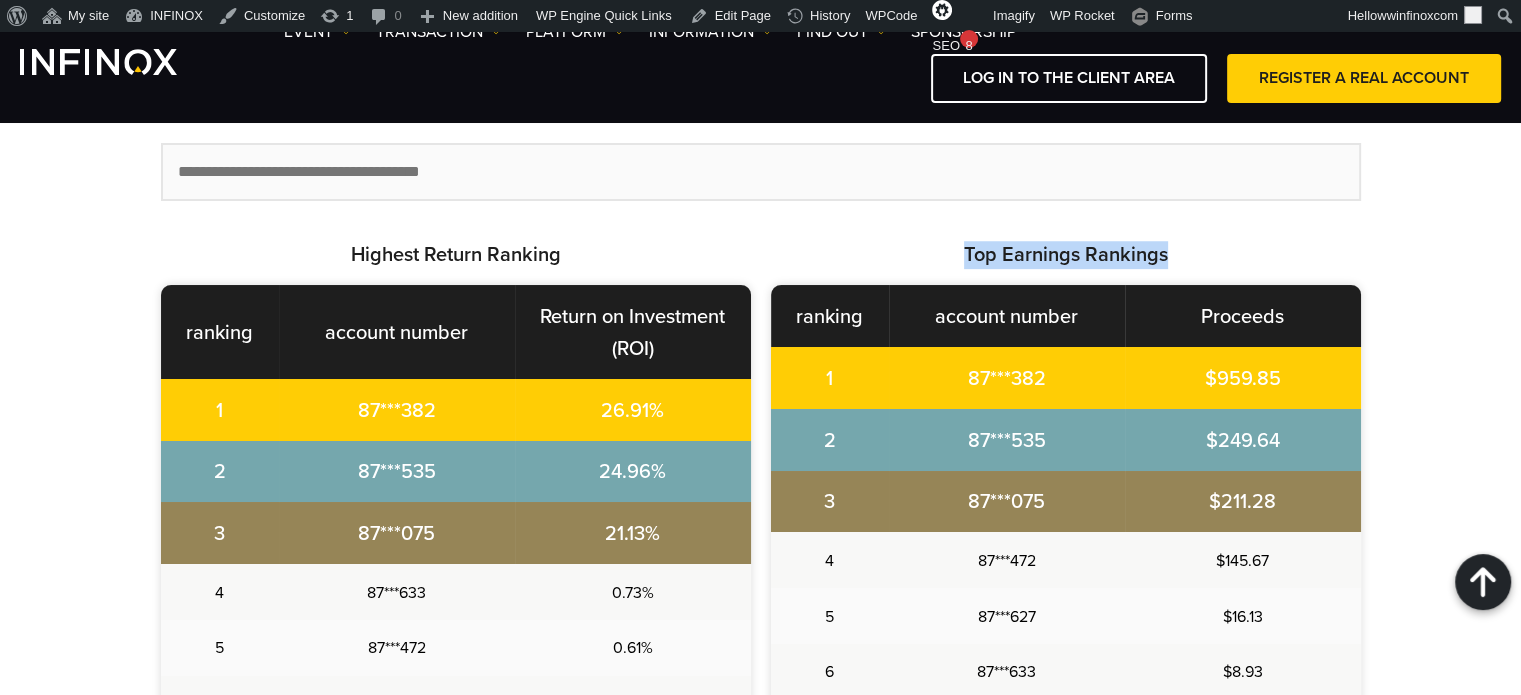 drag, startPoint x: 961, startPoint y: 256, endPoint x: 1227, endPoint y: 262, distance: 266.06766 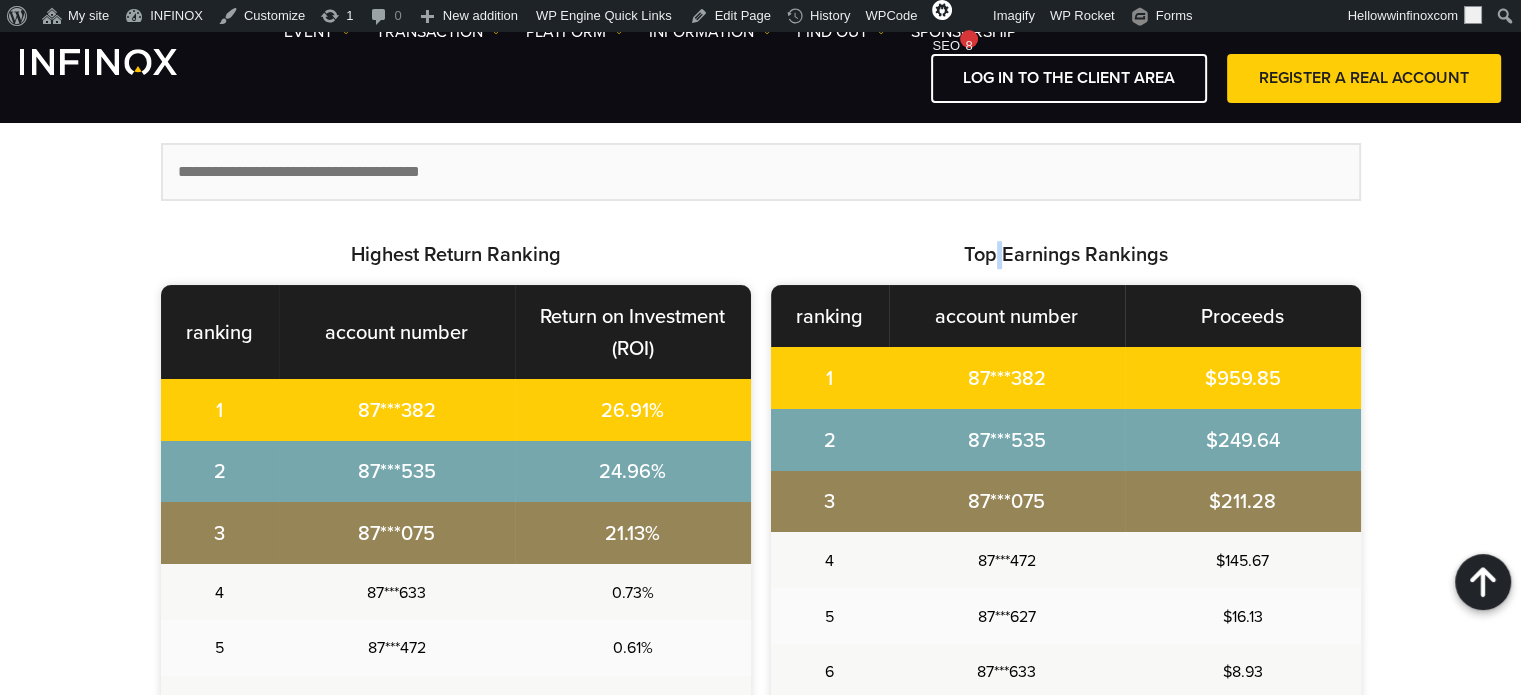 click on "Top Earnings Rankings" at bounding box center (1066, 255) 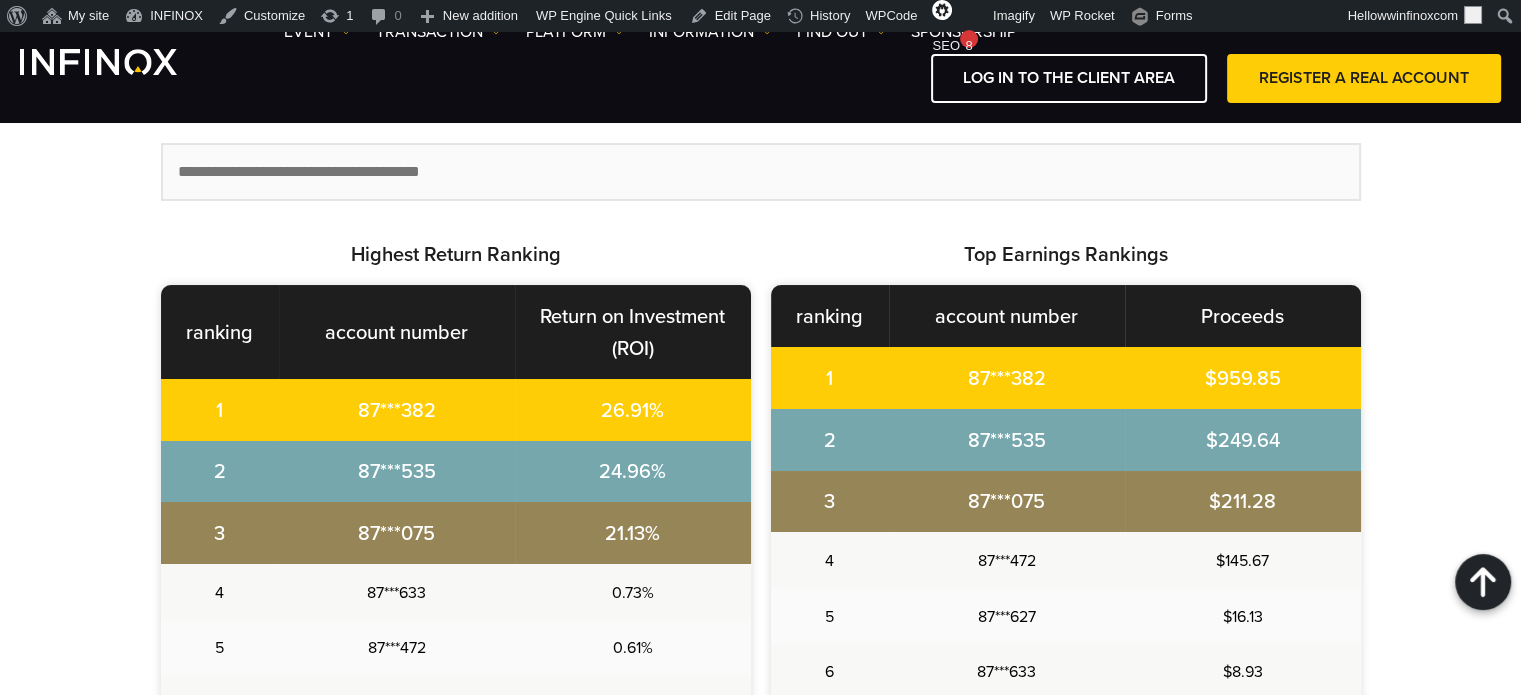 scroll, scrollTop: 0, scrollLeft: 0, axis: both 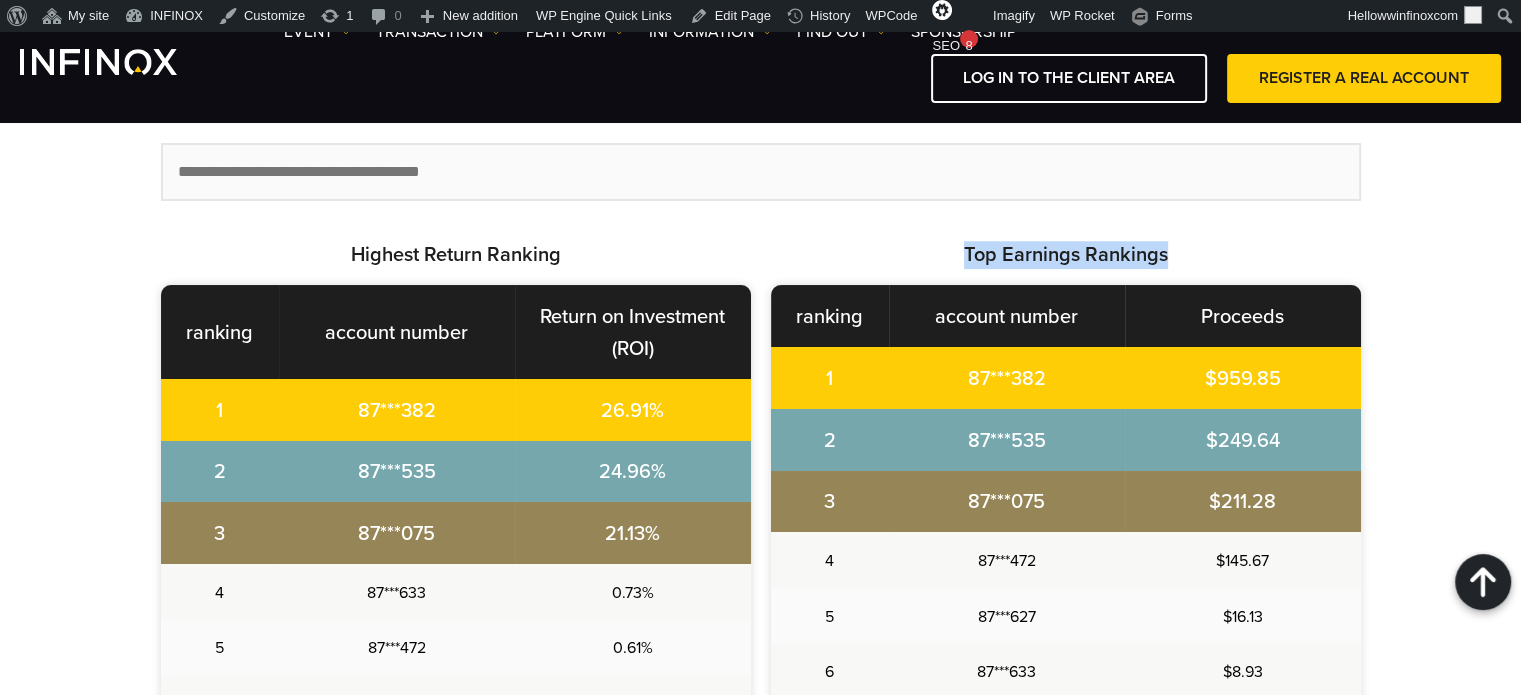 drag, startPoint x: 964, startPoint y: 253, endPoint x: 1246, endPoint y: 264, distance: 282.21445 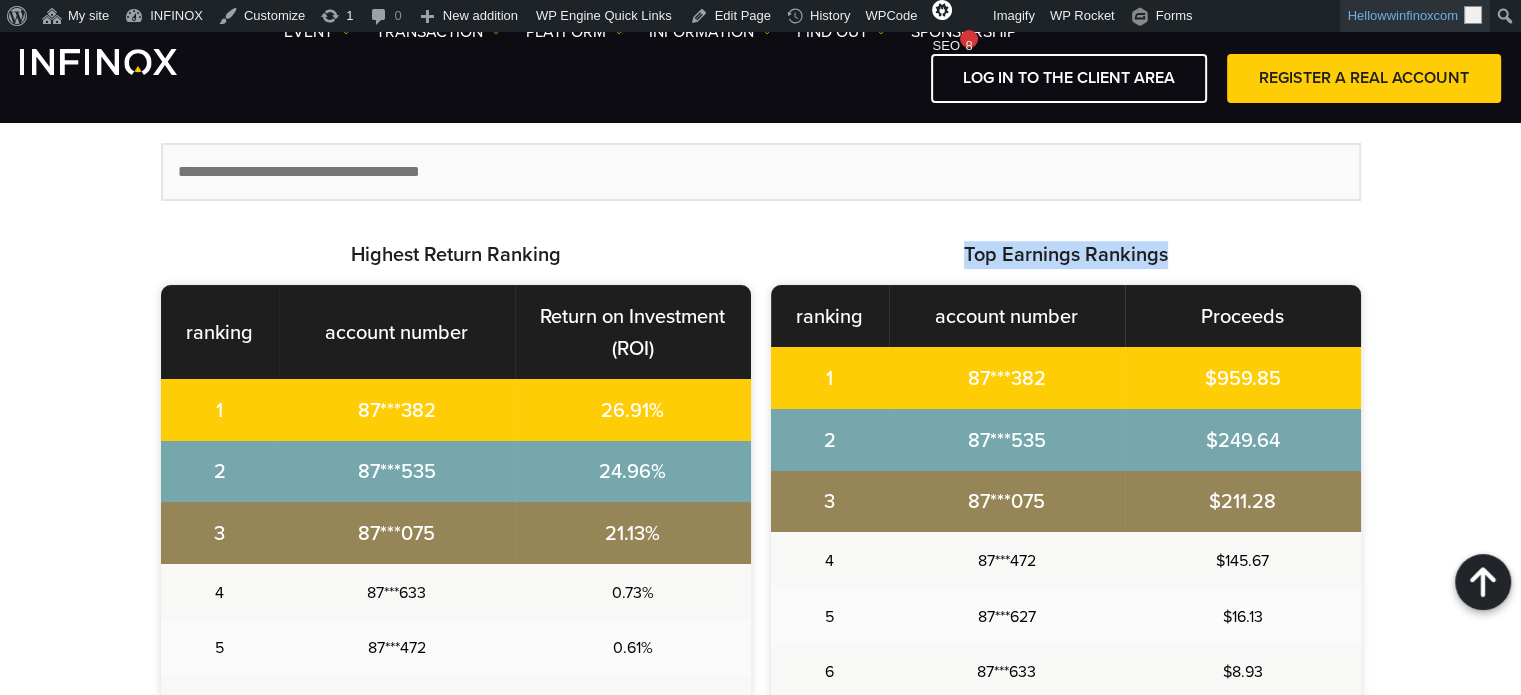 copy on "Top Earnings Rankings" 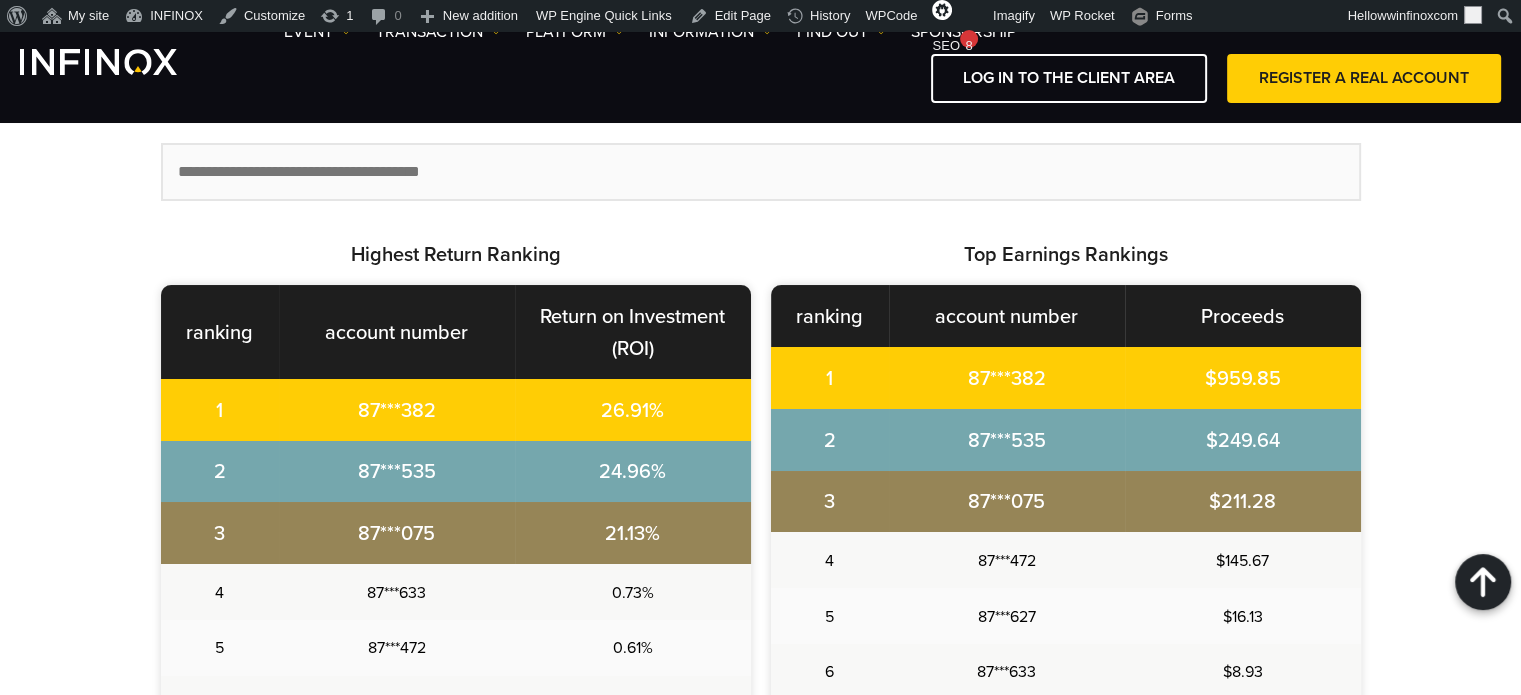 click on "Check your real-time performance and climb the rankings!
*Rankings are updated in real time 12 times a day.
Highest Return Ranking
ranking
account number
Return on Investment (ROI)
1
87***382
26.91%
2 87***535" at bounding box center [761, 509] 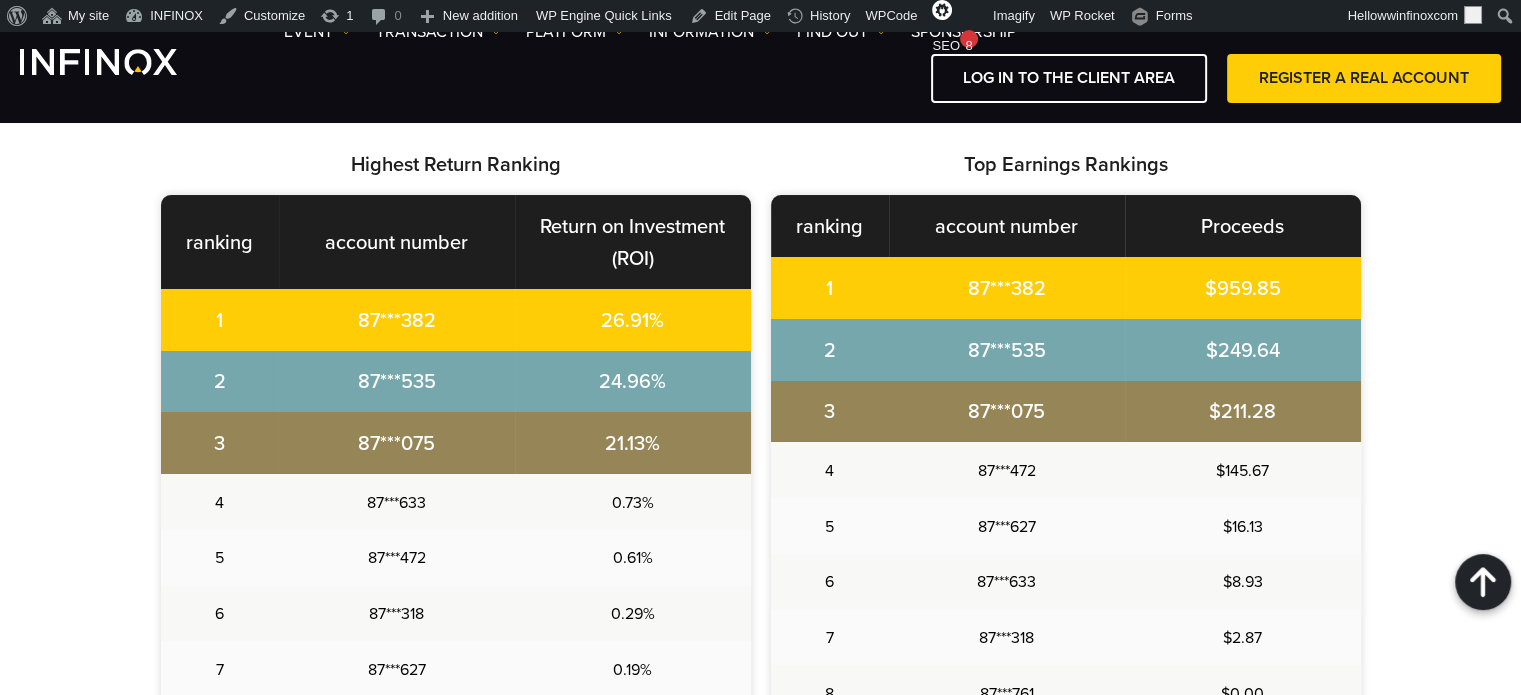 scroll, scrollTop: 858, scrollLeft: 0, axis: vertical 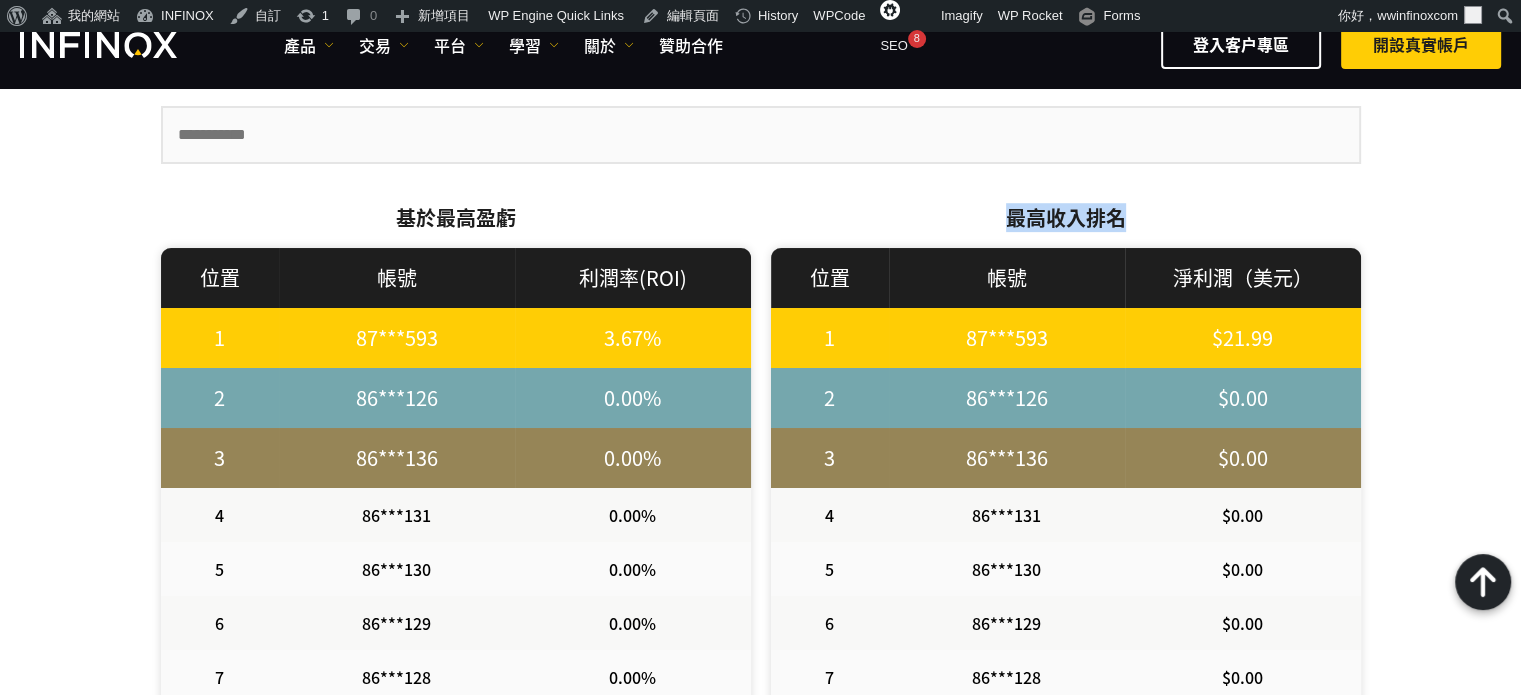 drag, startPoint x: 975, startPoint y: 191, endPoint x: 1191, endPoint y: 193, distance: 216.00926 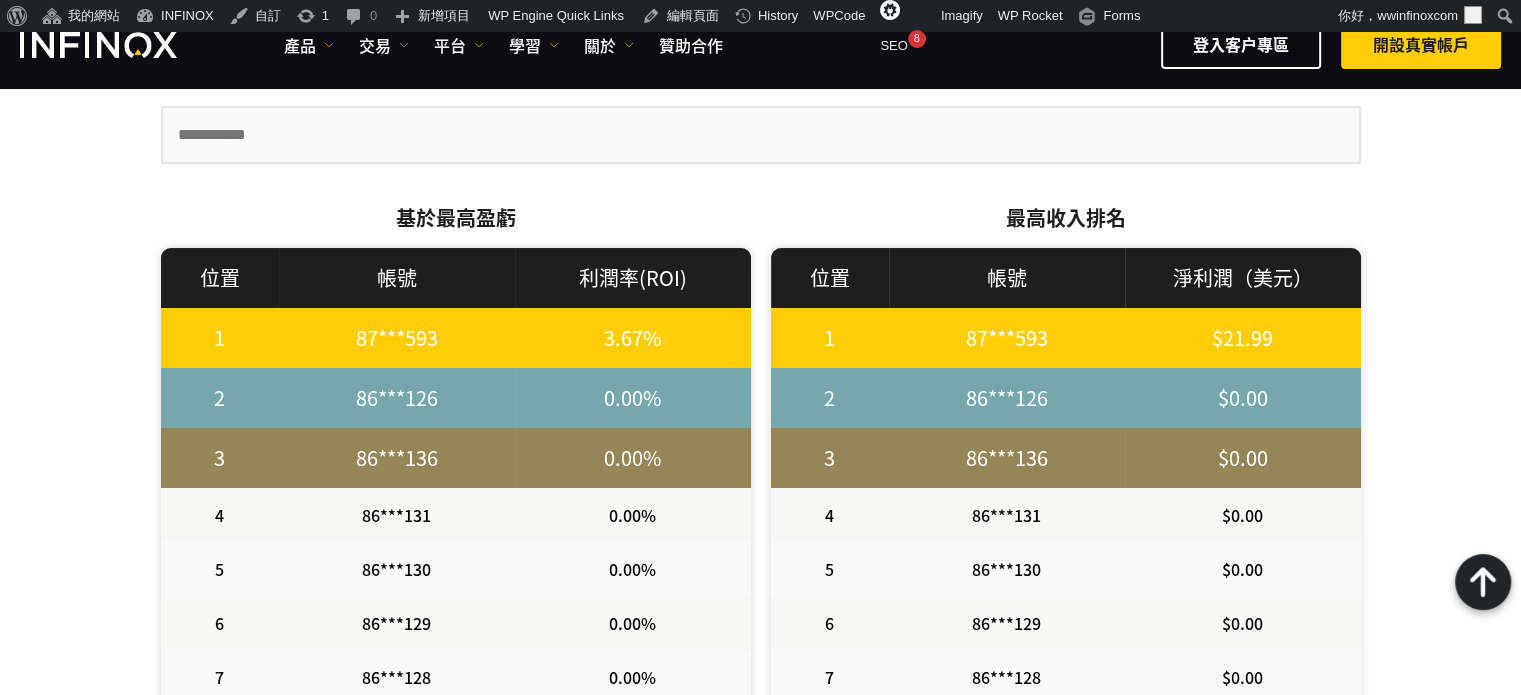 click on "最高收入排名" at bounding box center [1066, 217] 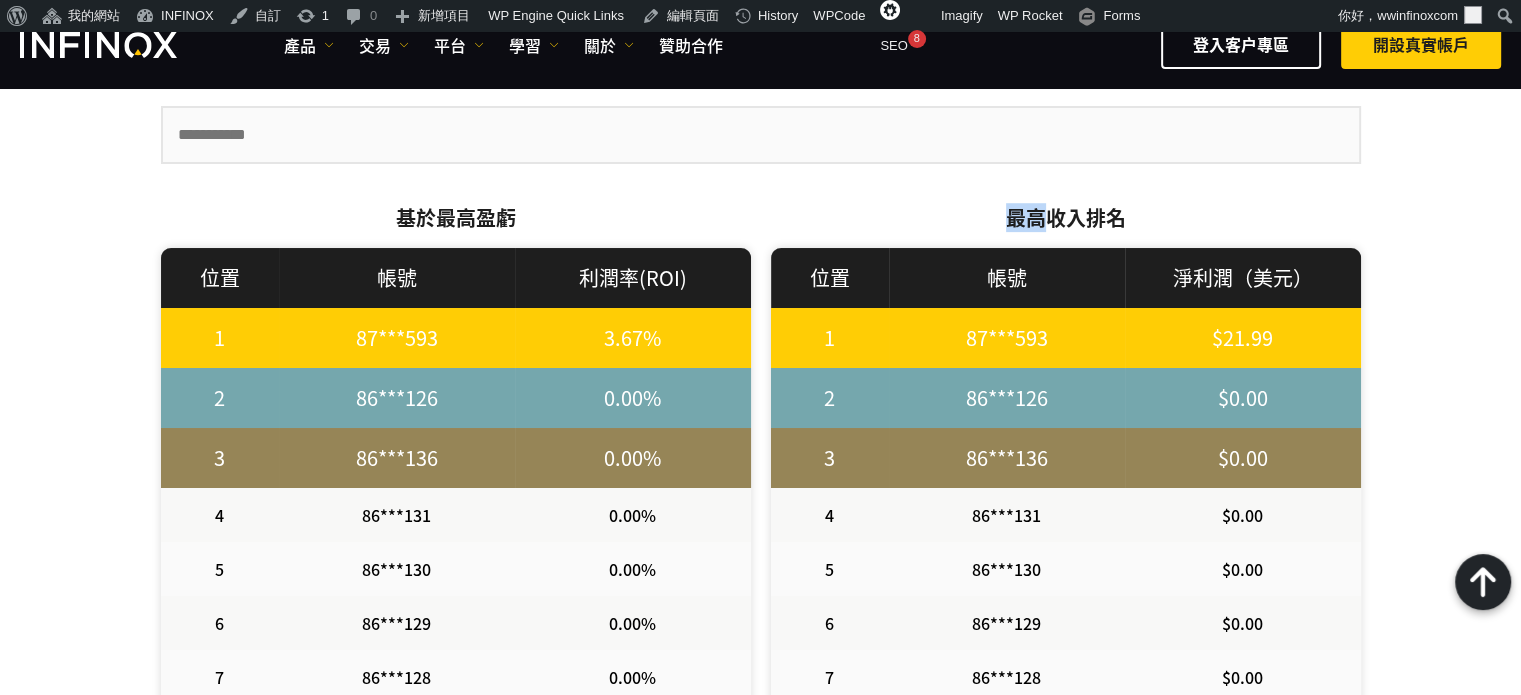click on "最高收入排名" at bounding box center [1066, 217] 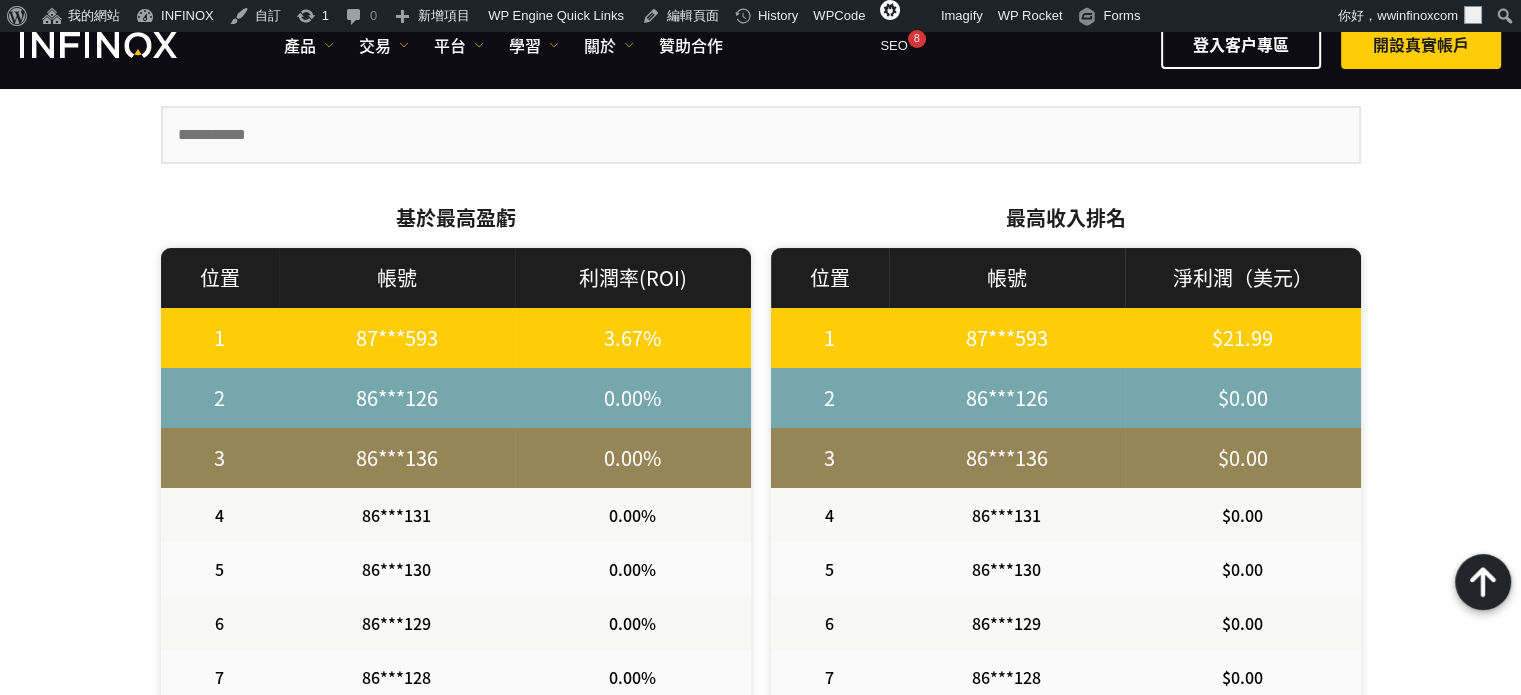 click on "最高收入排名" at bounding box center (1066, 217) 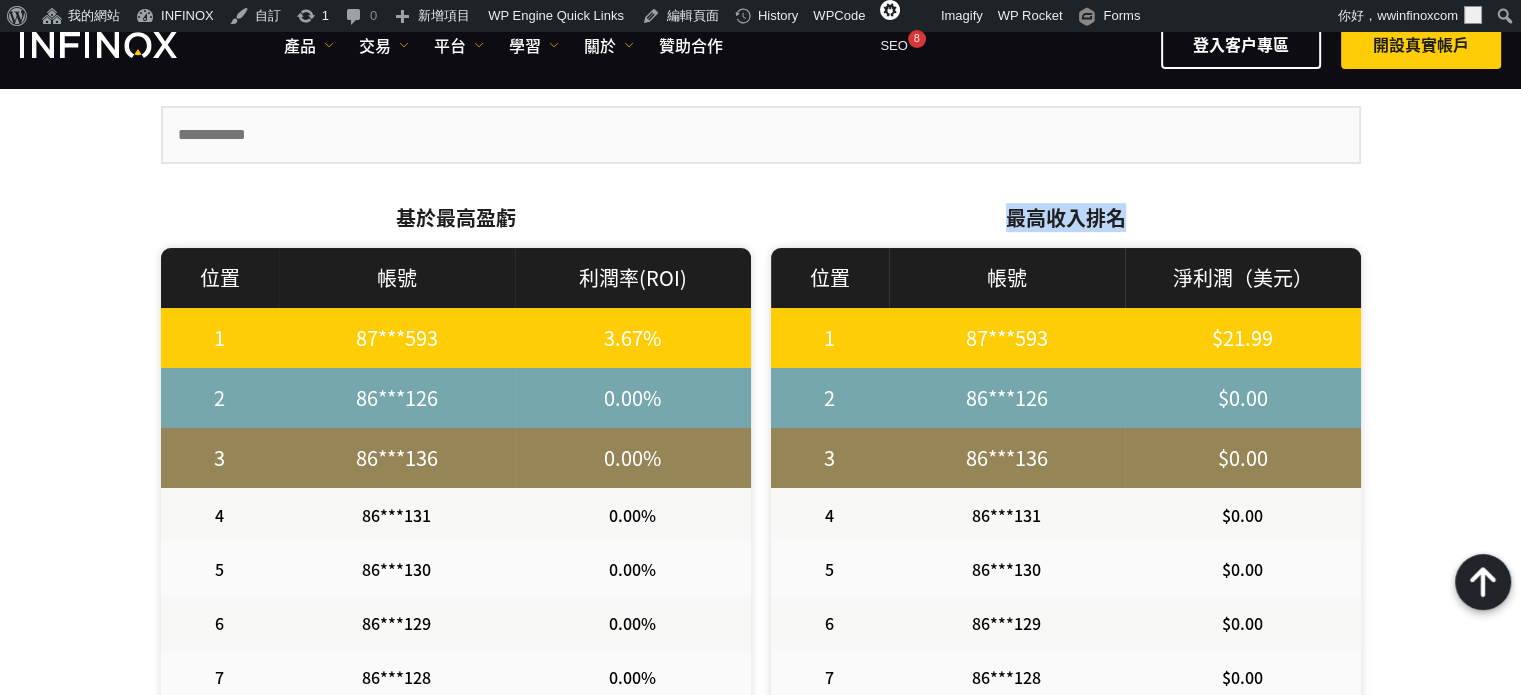 drag, startPoint x: 1125, startPoint y: 217, endPoint x: 985, endPoint y: 210, distance: 140.1749 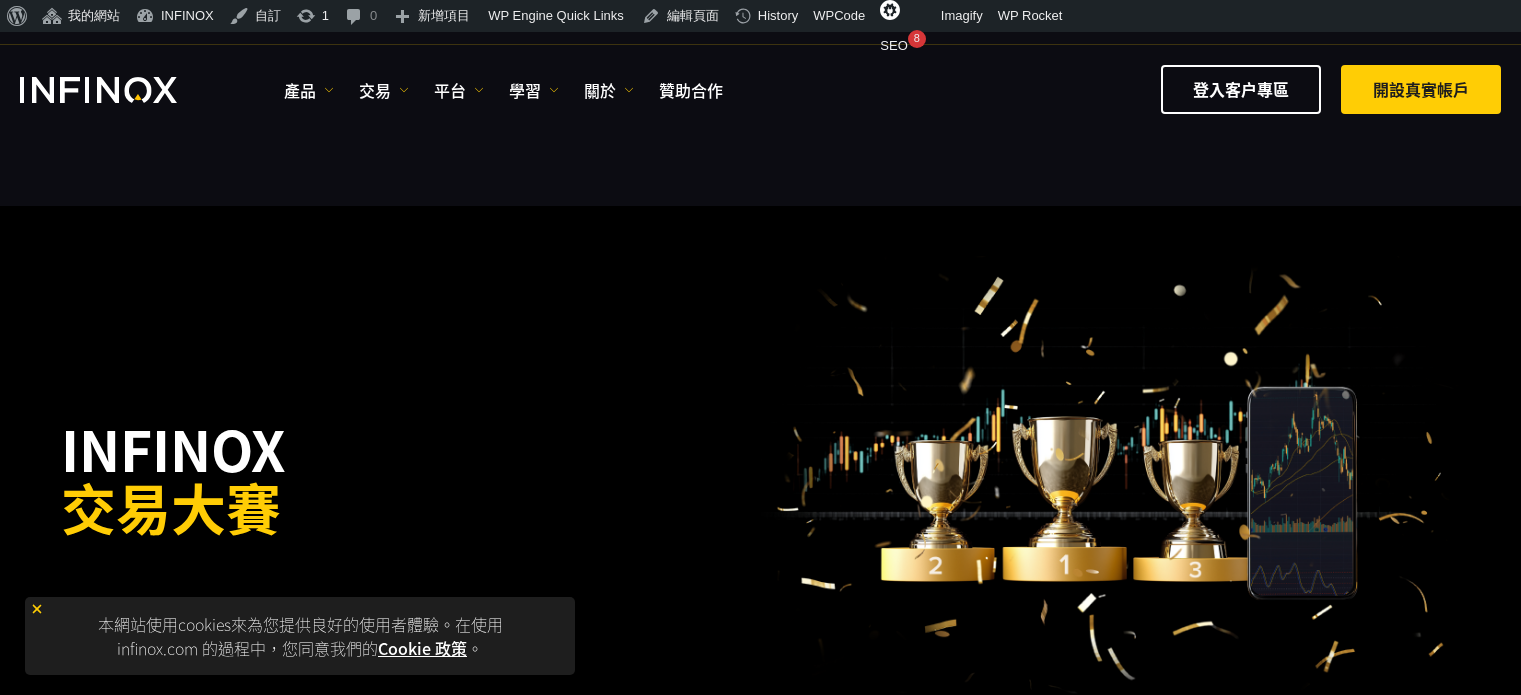scroll, scrollTop: 0, scrollLeft: 0, axis: both 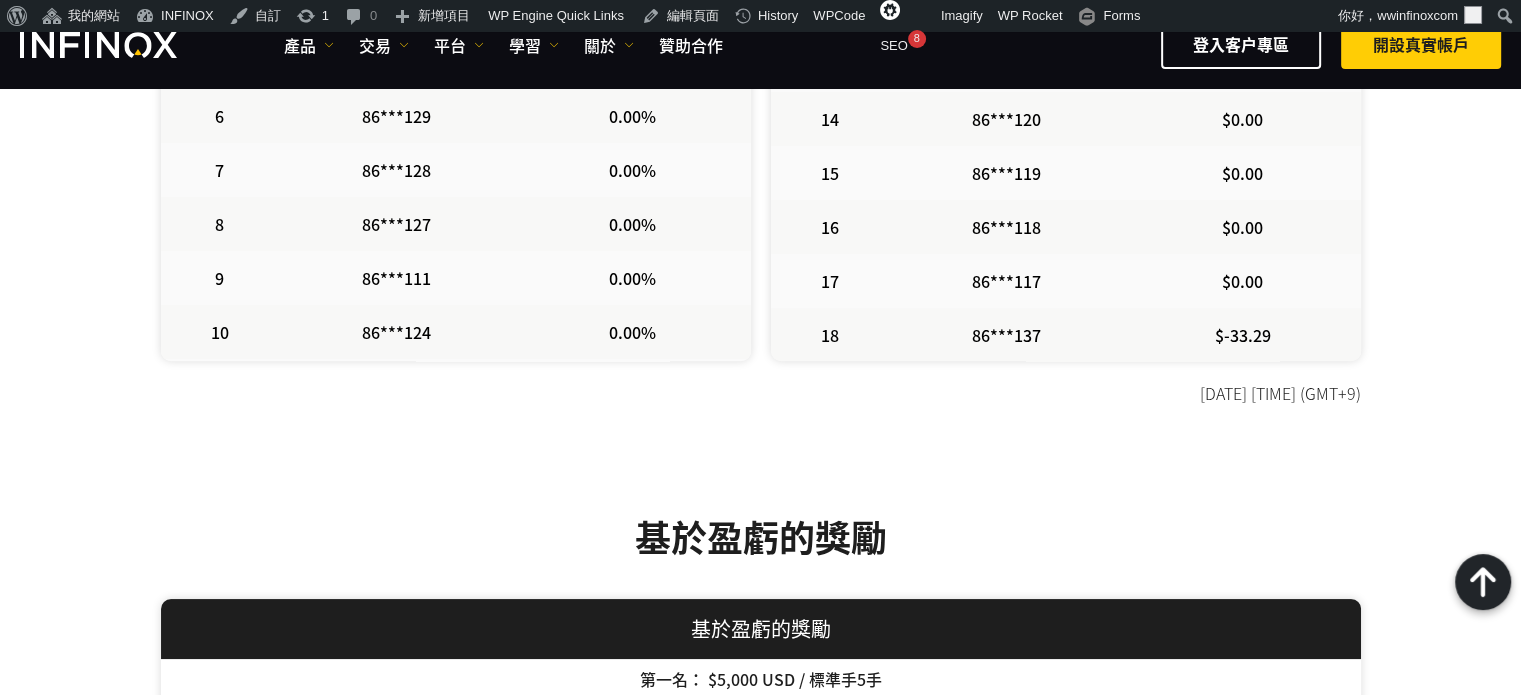 drag, startPoint x: 1149, startPoint y: 387, endPoint x: 1377, endPoint y: 399, distance: 228.31557 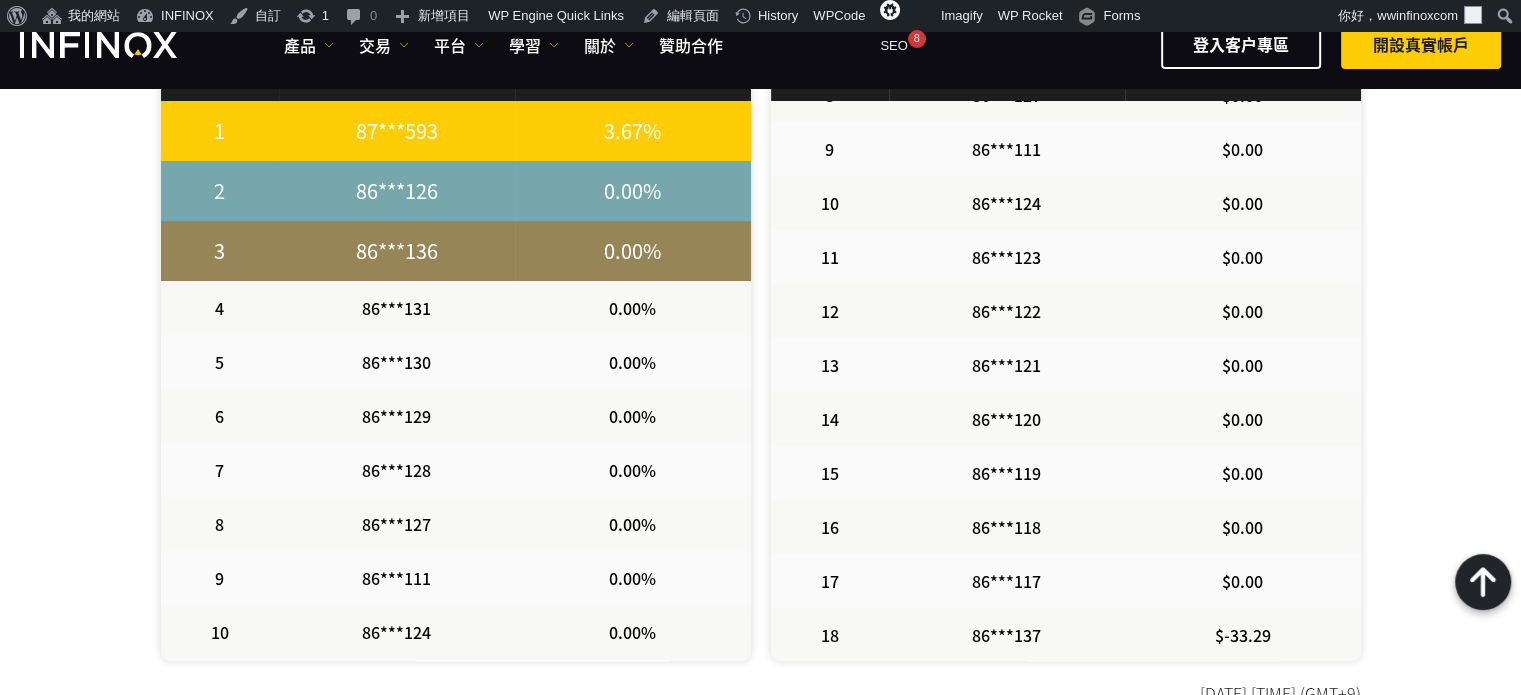 scroll, scrollTop: 700, scrollLeft: 0, axis: vertical 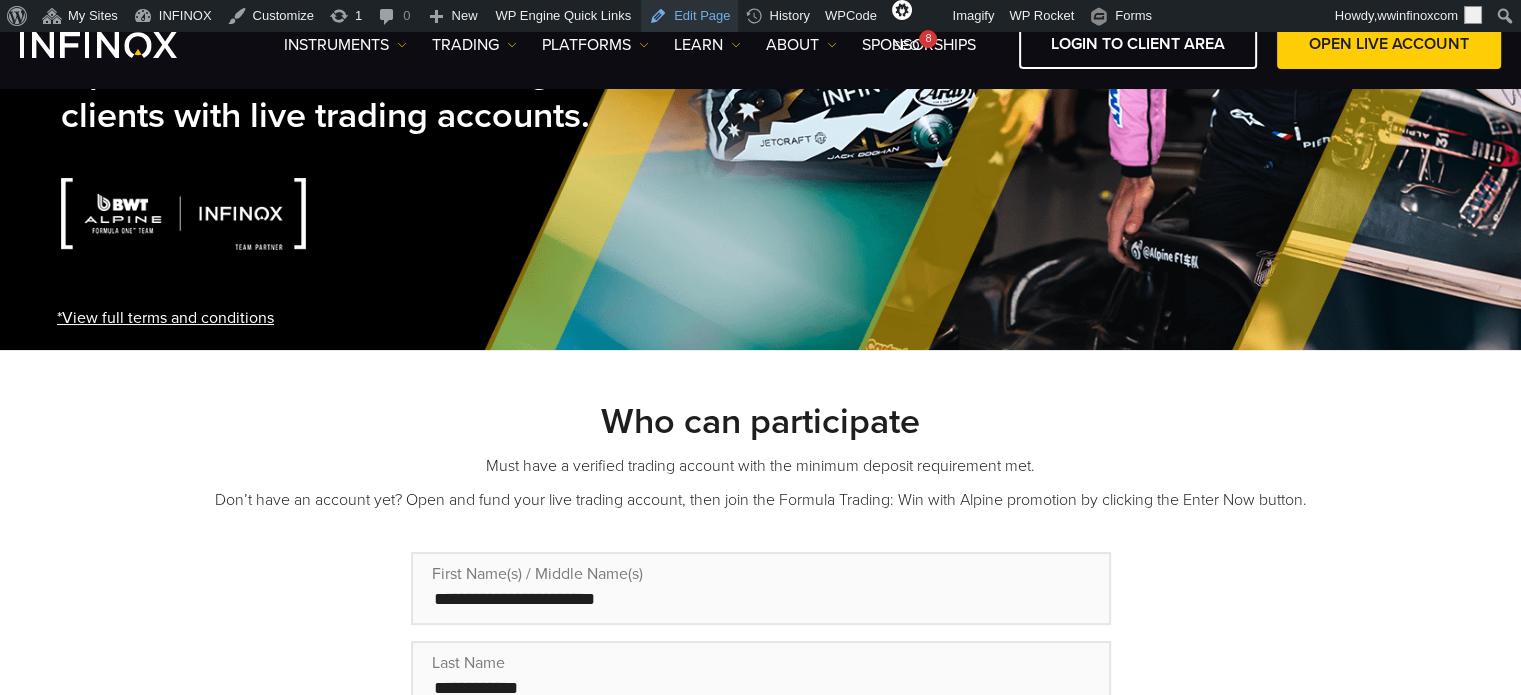 click on "Edit Page" at bounding box center [689, 16] 